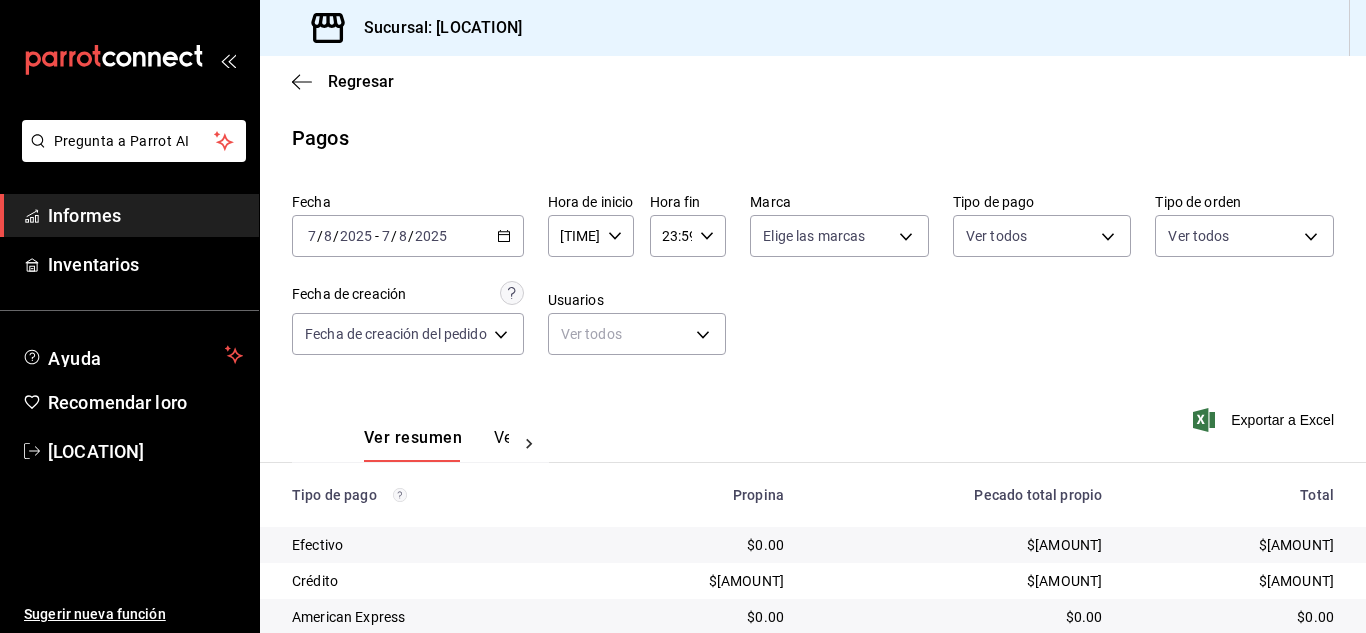 scroll, scrollTop: 0, scrollLeft: 0, axis: both 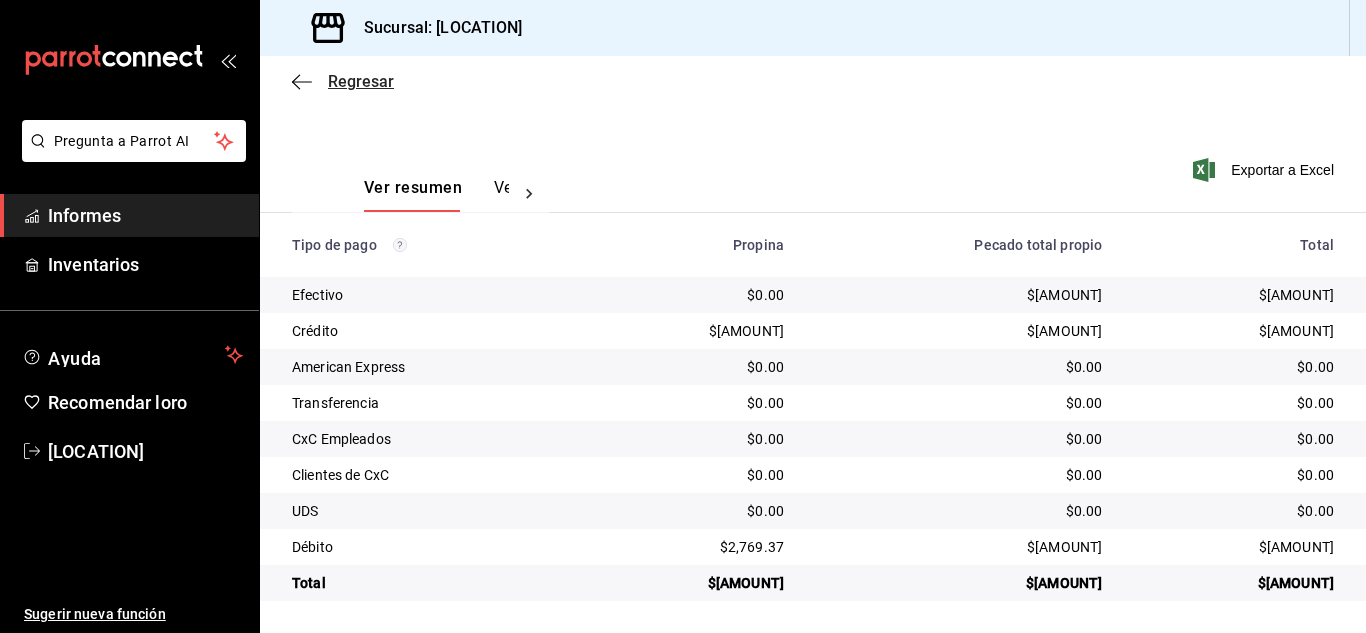 click on "Regresar" at bounding box center [361, 81] 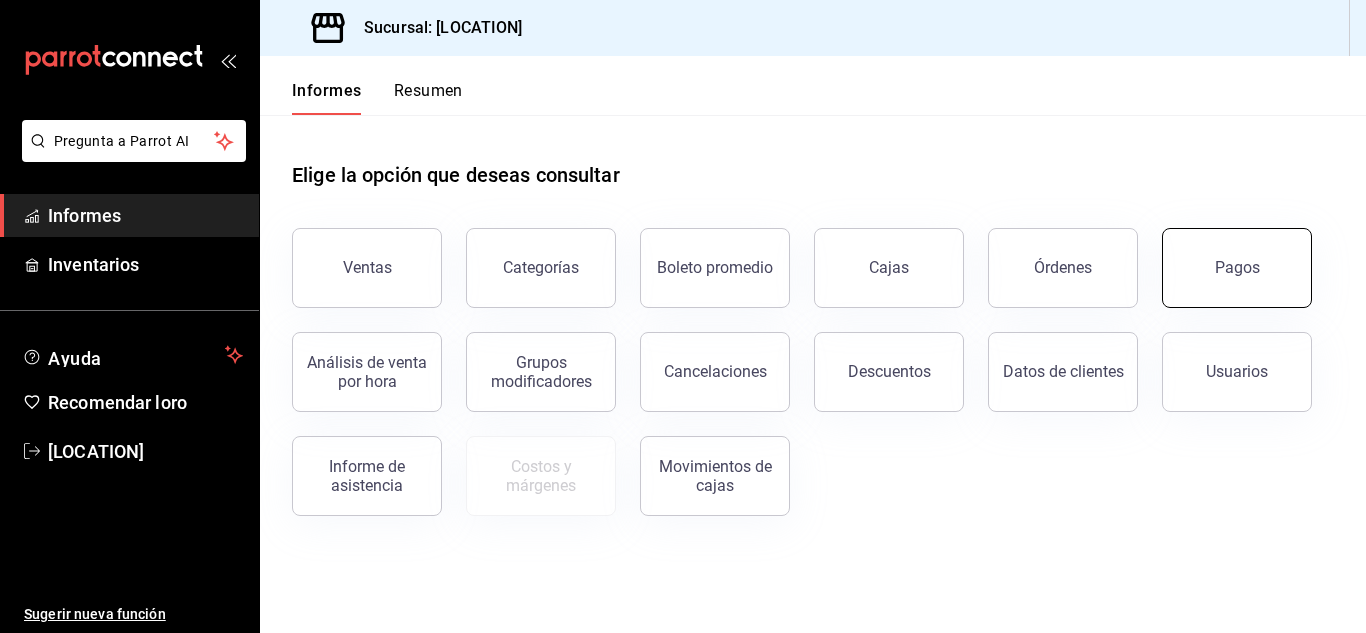 click on "Pagos" at bounding box center (1237, 268) 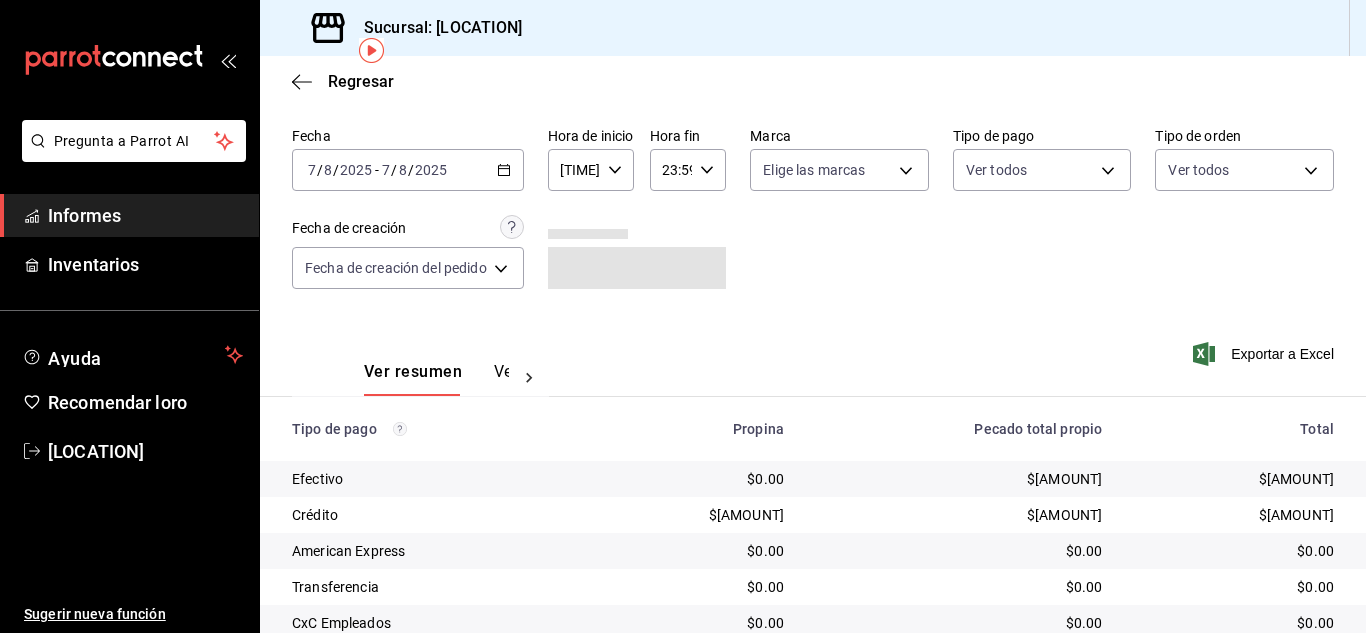 scroll, scrollTop: 251, scrollLeft: 0, axis: vertical 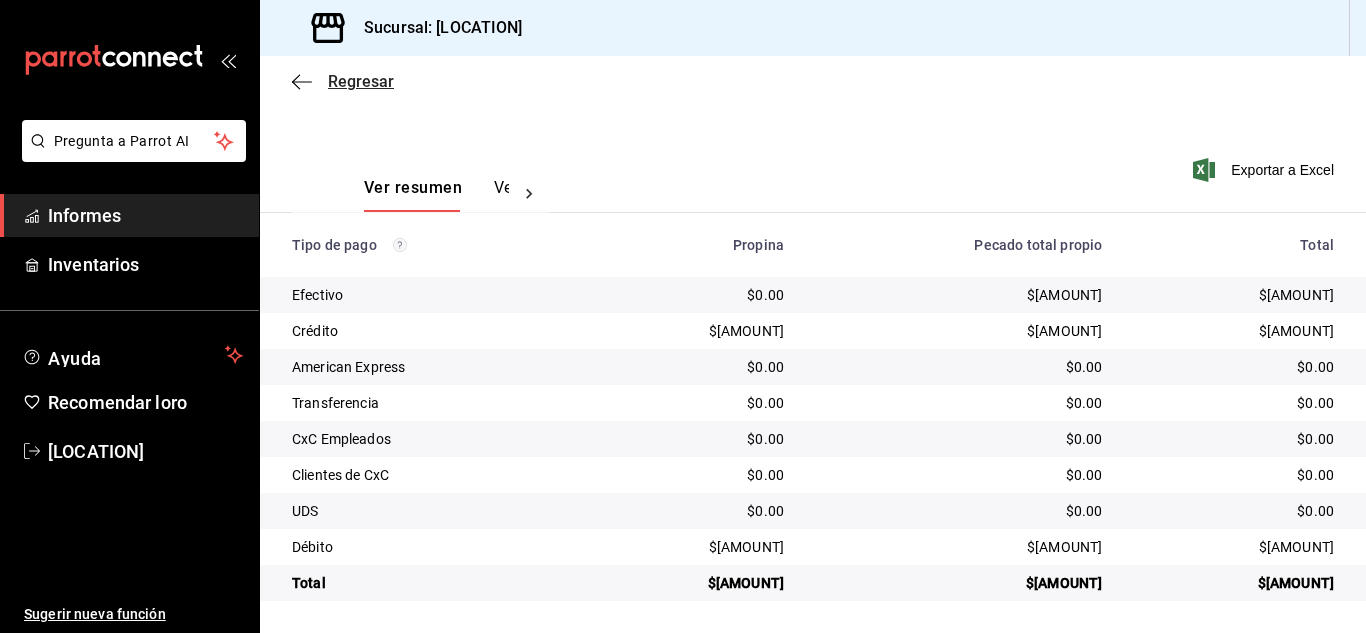 click on "Regresar" at bounding box center [361, 81] 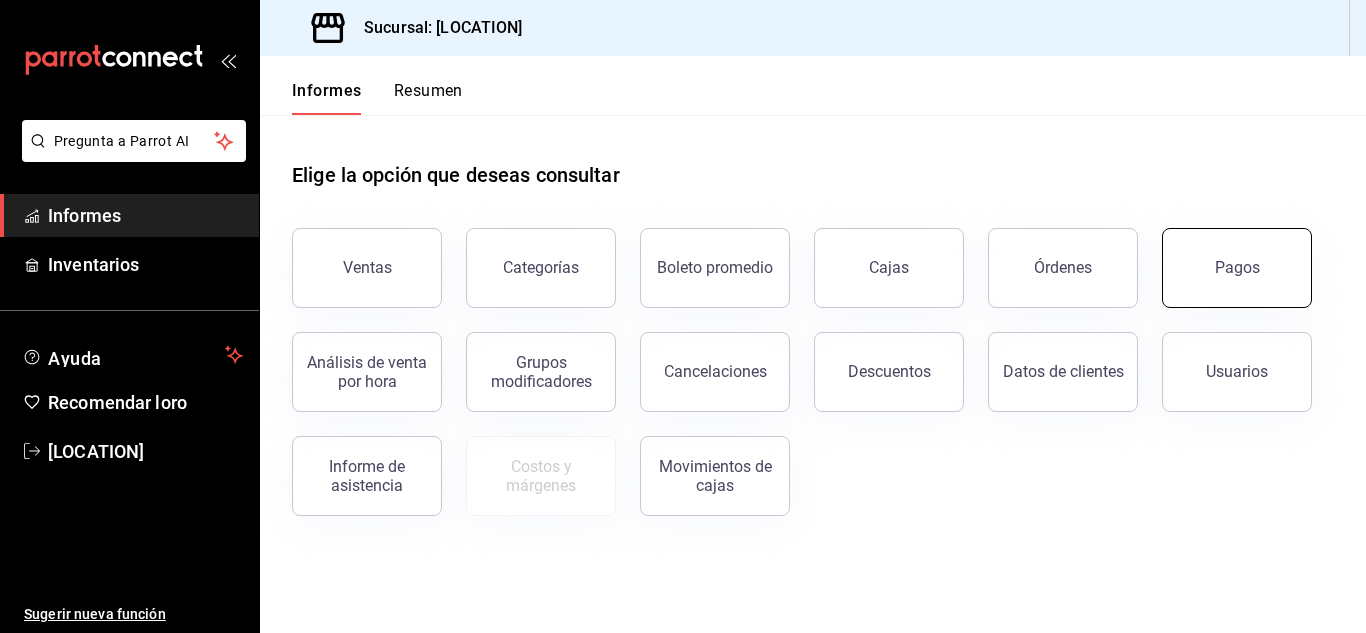 click on "Pagos" at bounding box center (1237, 268) 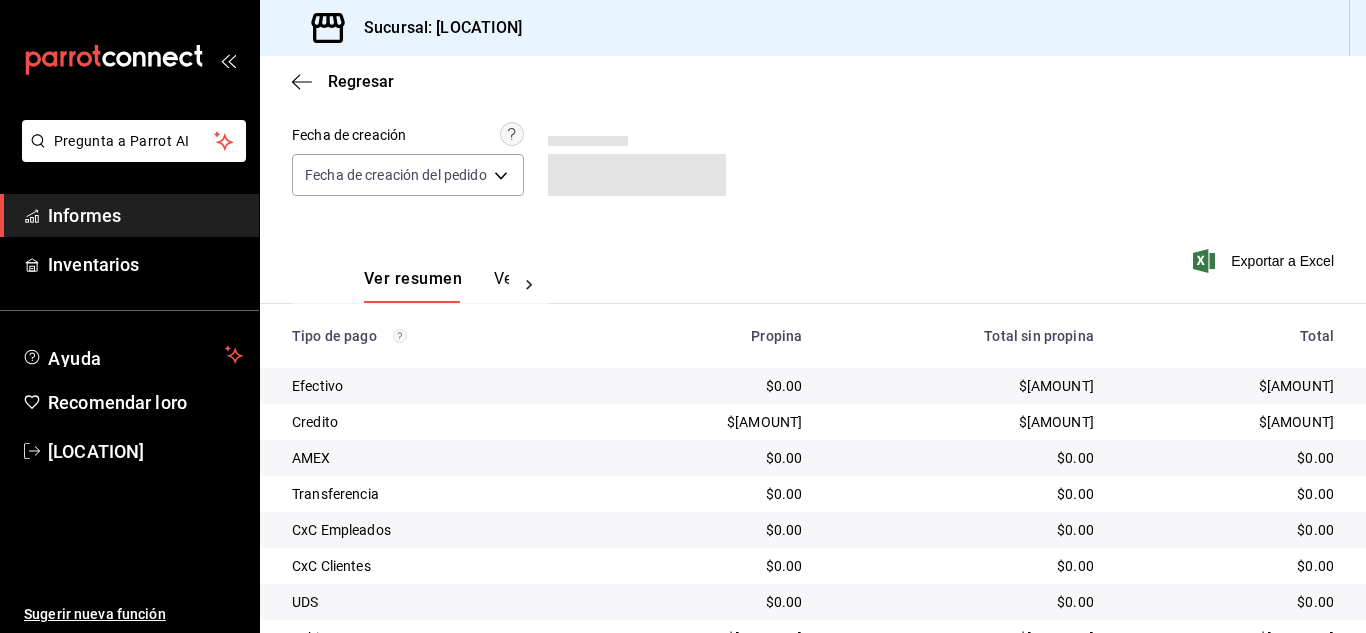 scroll, scrollTop: 251, scrollLeft: 0, axis: vertical 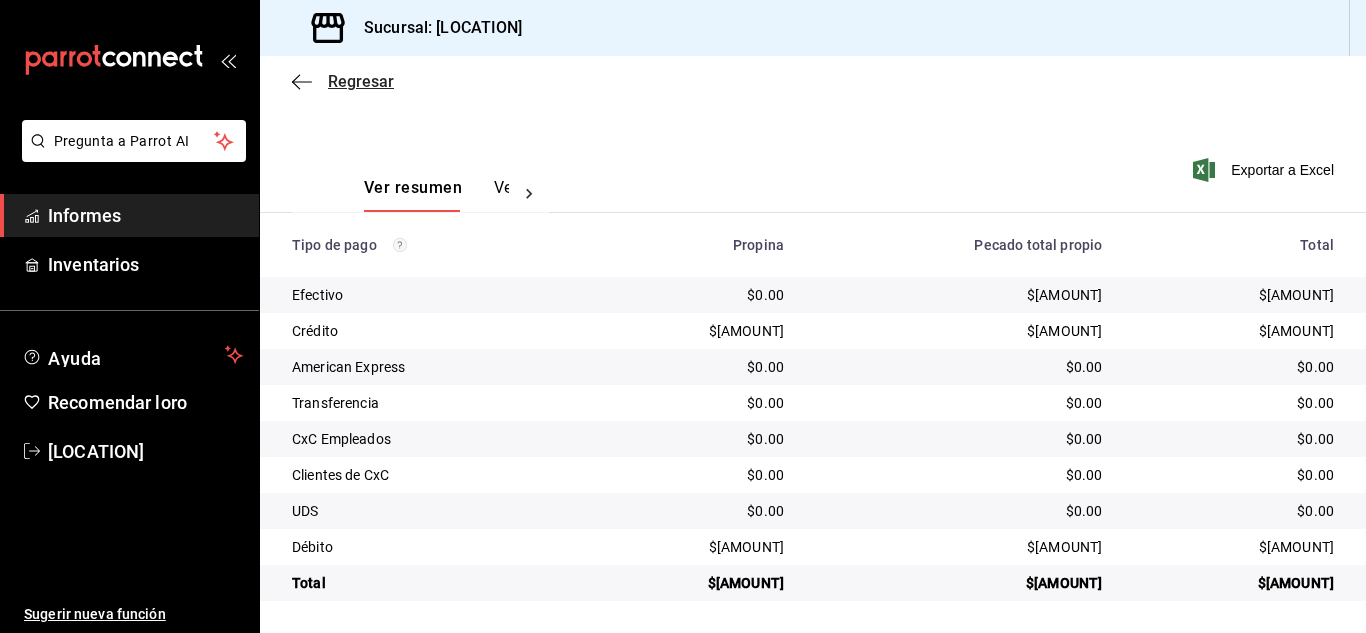 click on "Regresar" at bounding box center [361, 81] 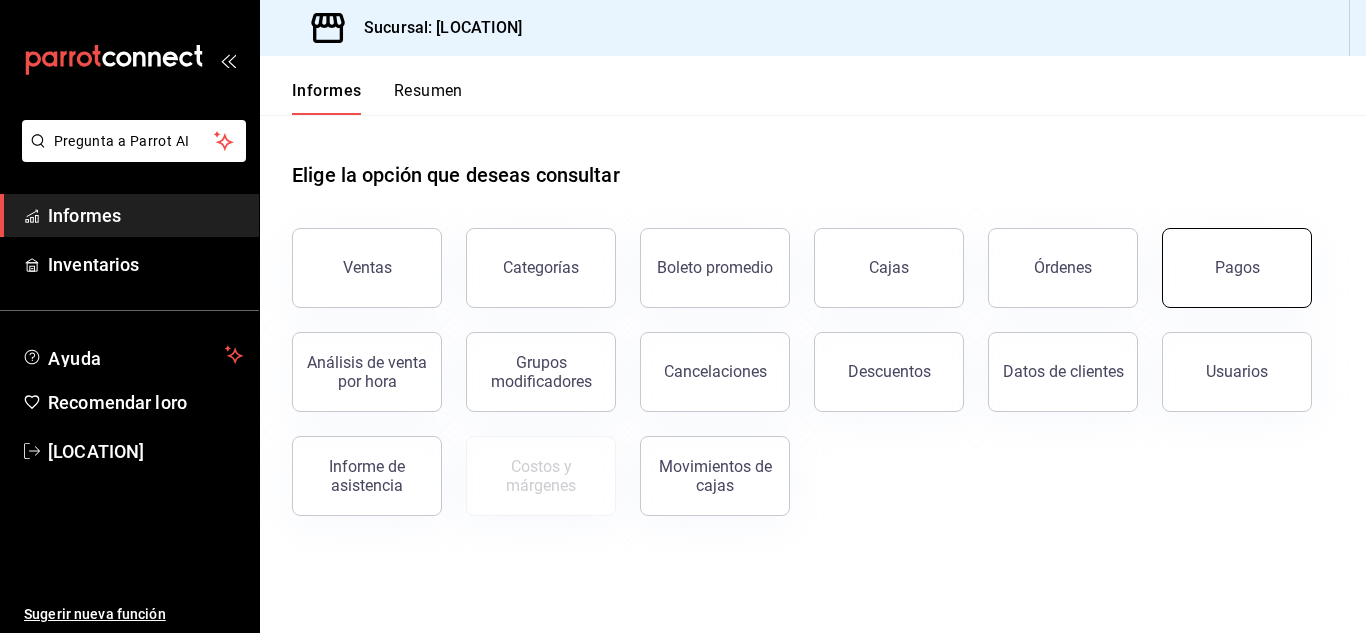 click on "Pagos" at bounding box center [1237, 268] 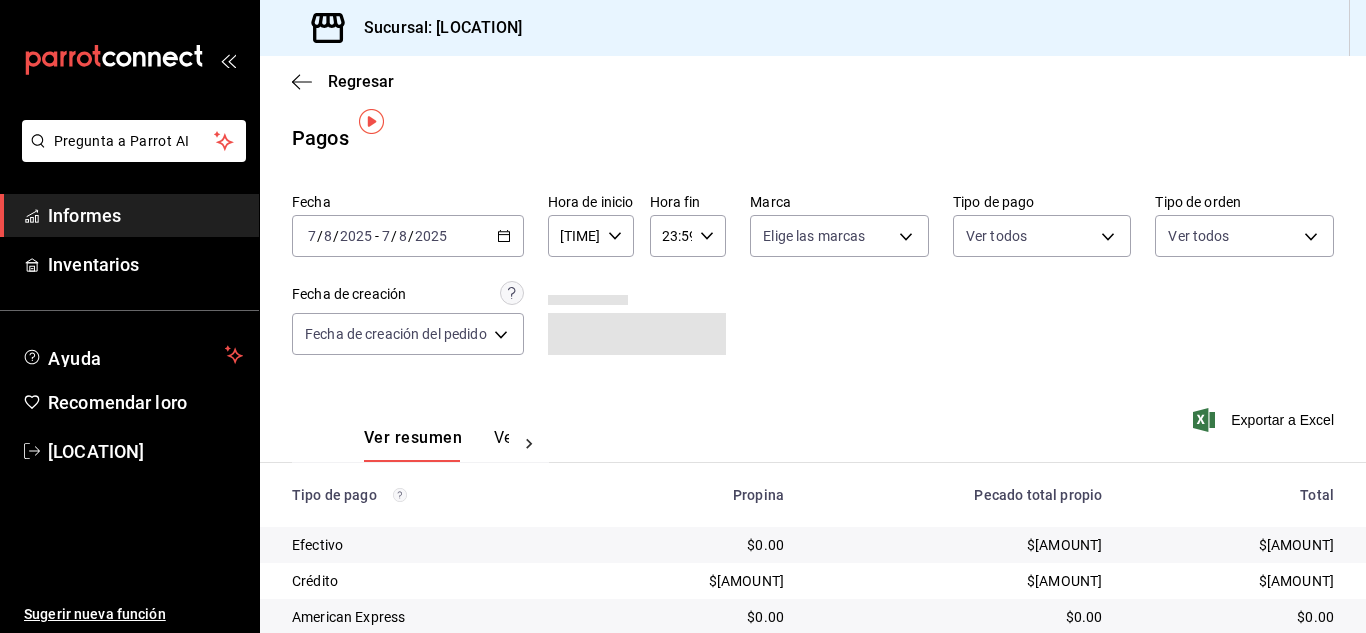 scroll, scrollTop: 251, scrollLeft: 0, axis: vertical 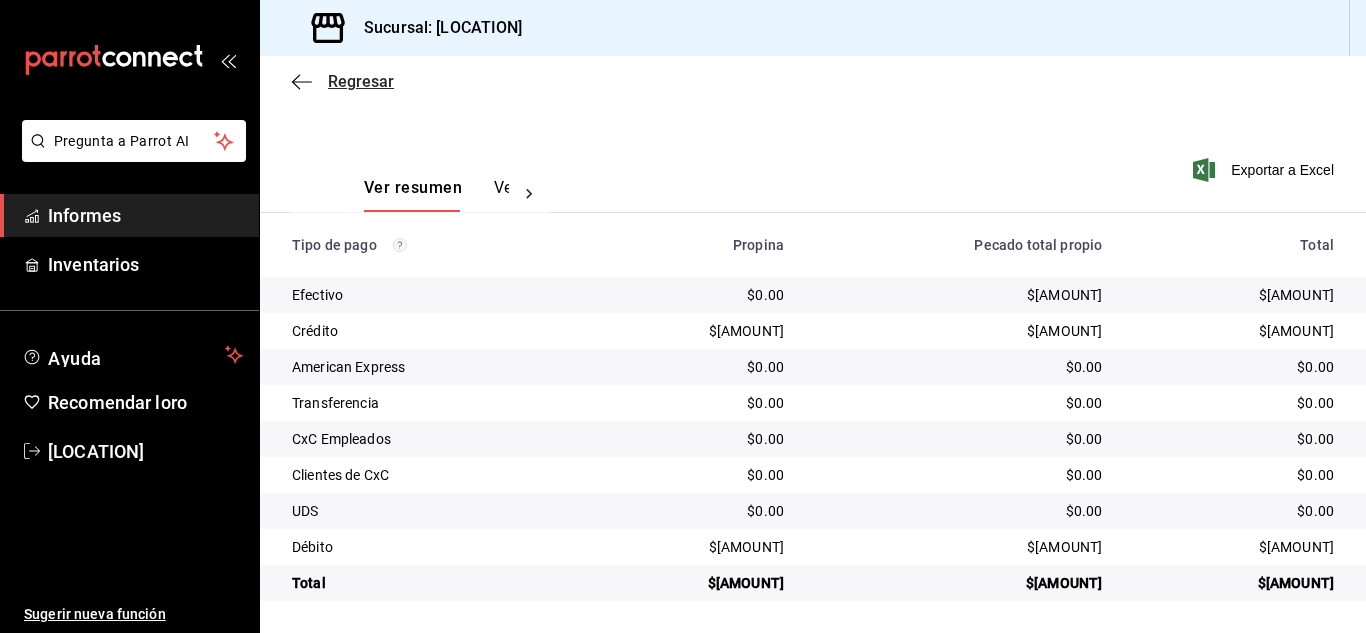 click on "Regresar" at bounding box center (361, 81) 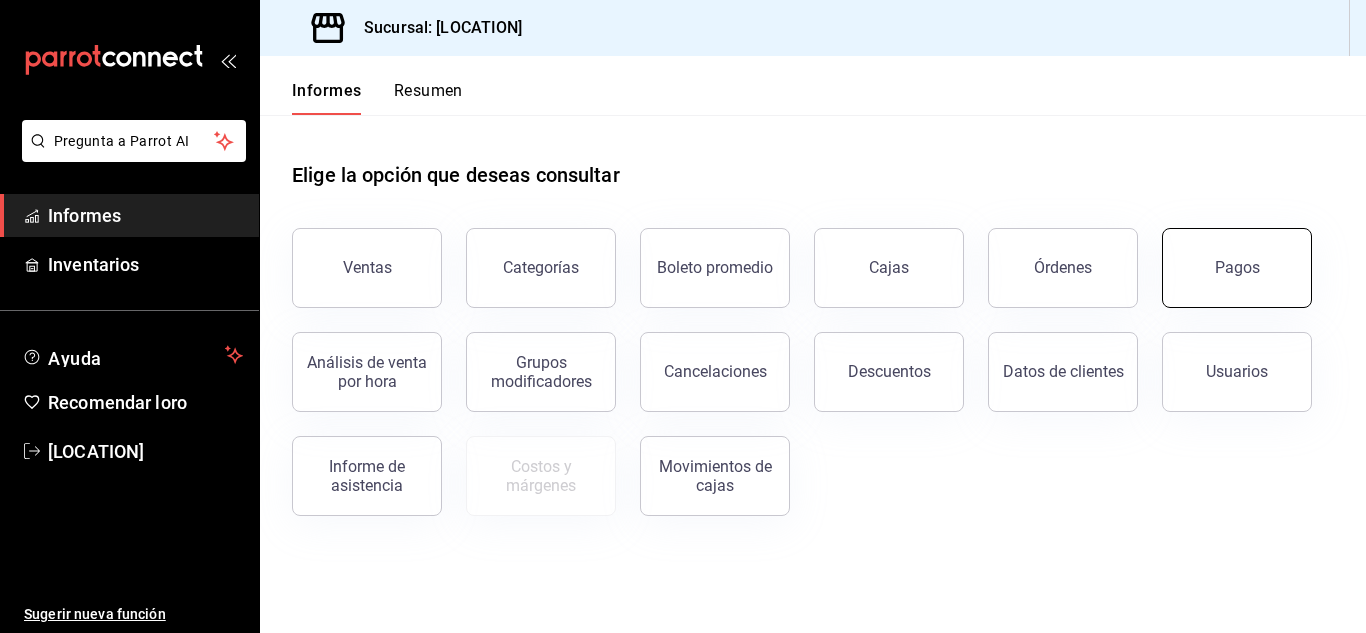 click on "Pagos" at bounding box center (1237, 268) 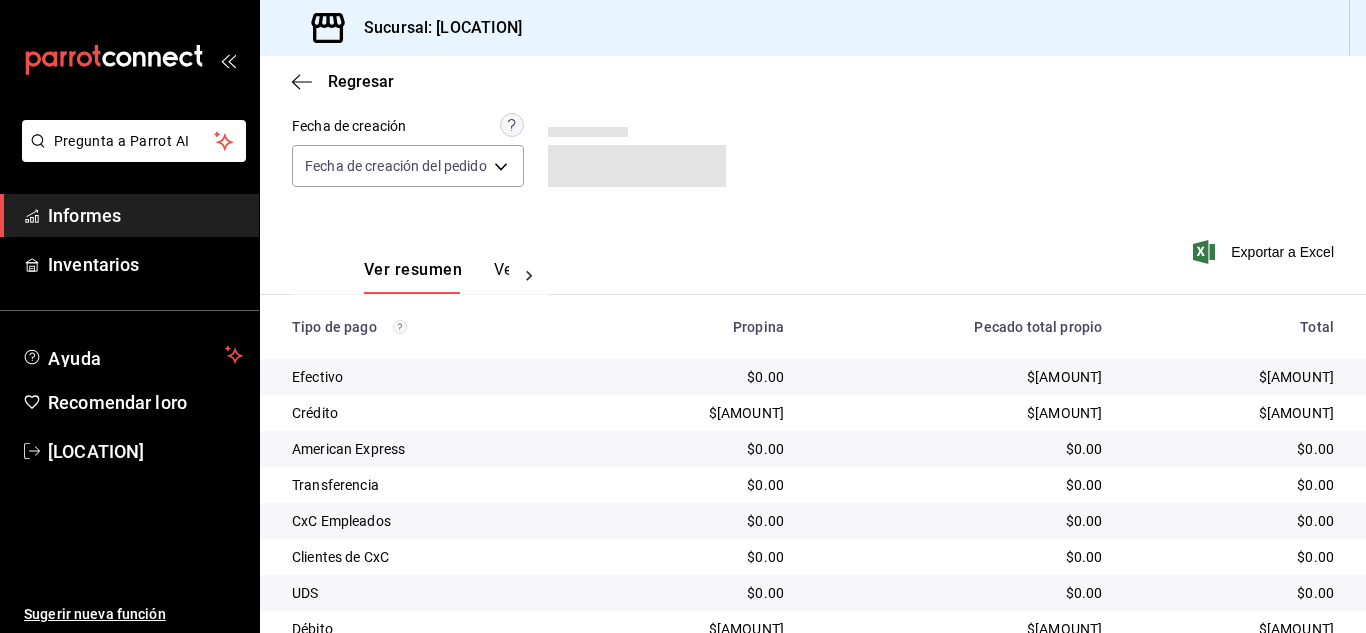 scroll, scrollTop: 251, scrollLeft: 0, axis: vertical 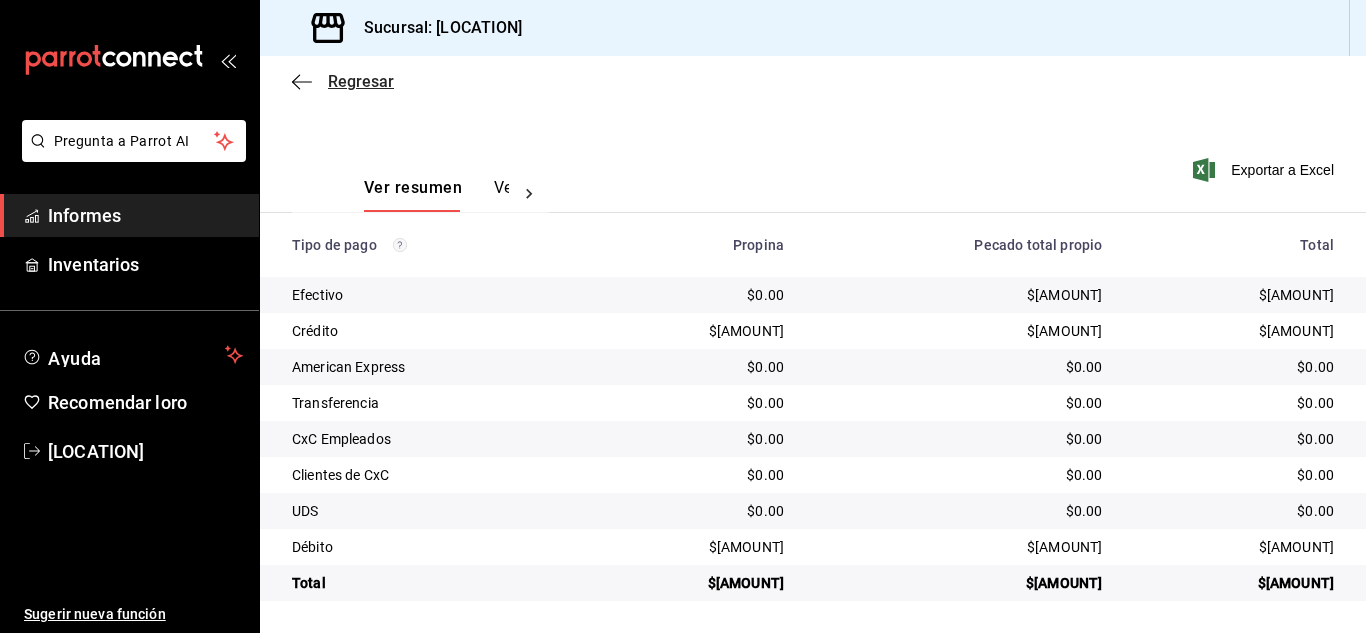 click on "Regresar" at bounding box center (361, 81) 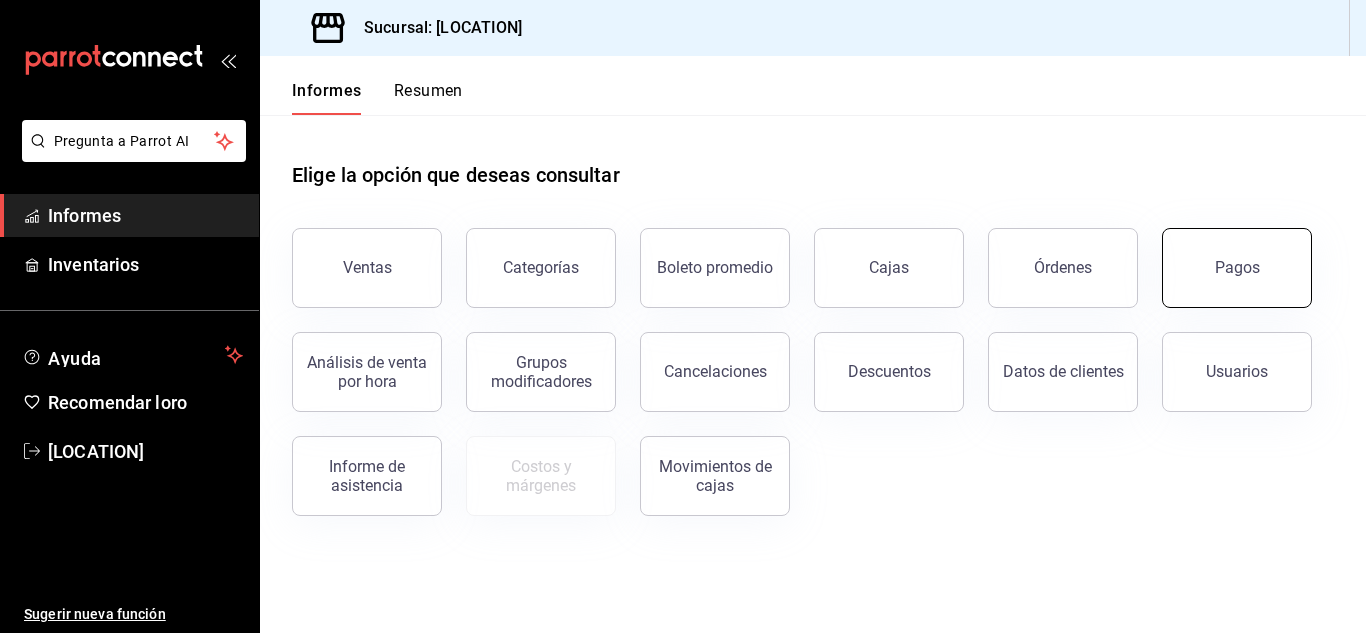 click on "Pagos" at bounding box center [1237, 267] 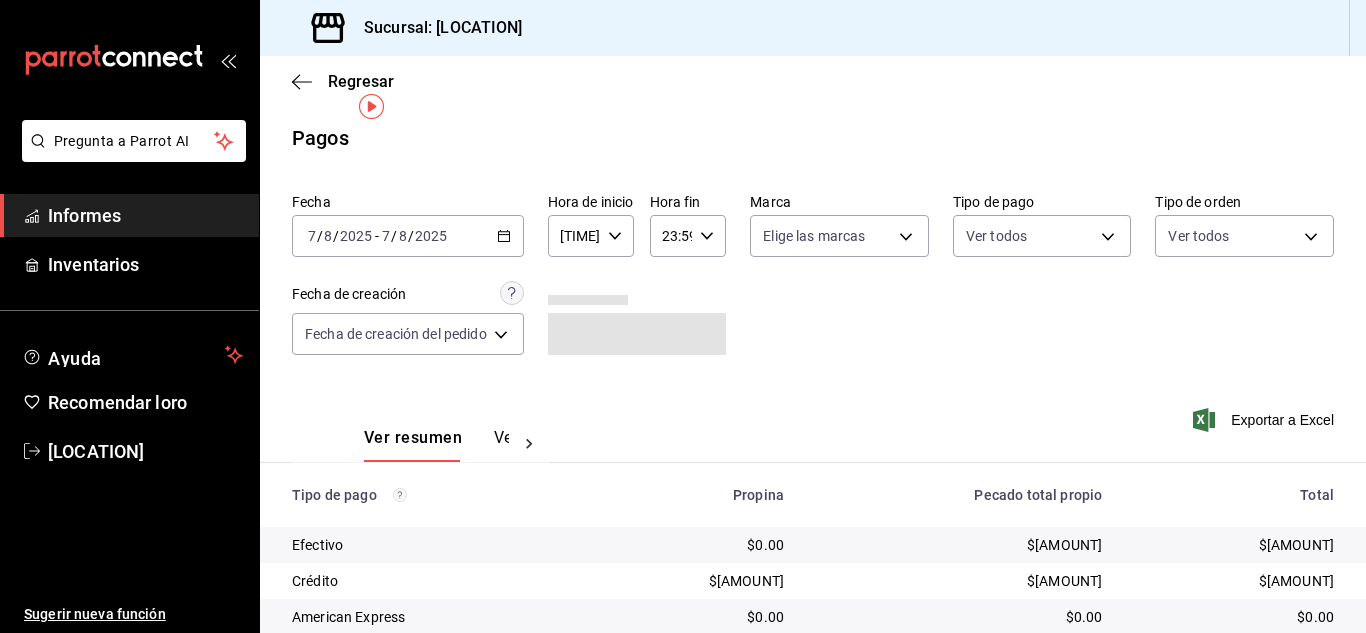 scroll, scrollTop: 251, scrollLeft: 0, axis: vertical 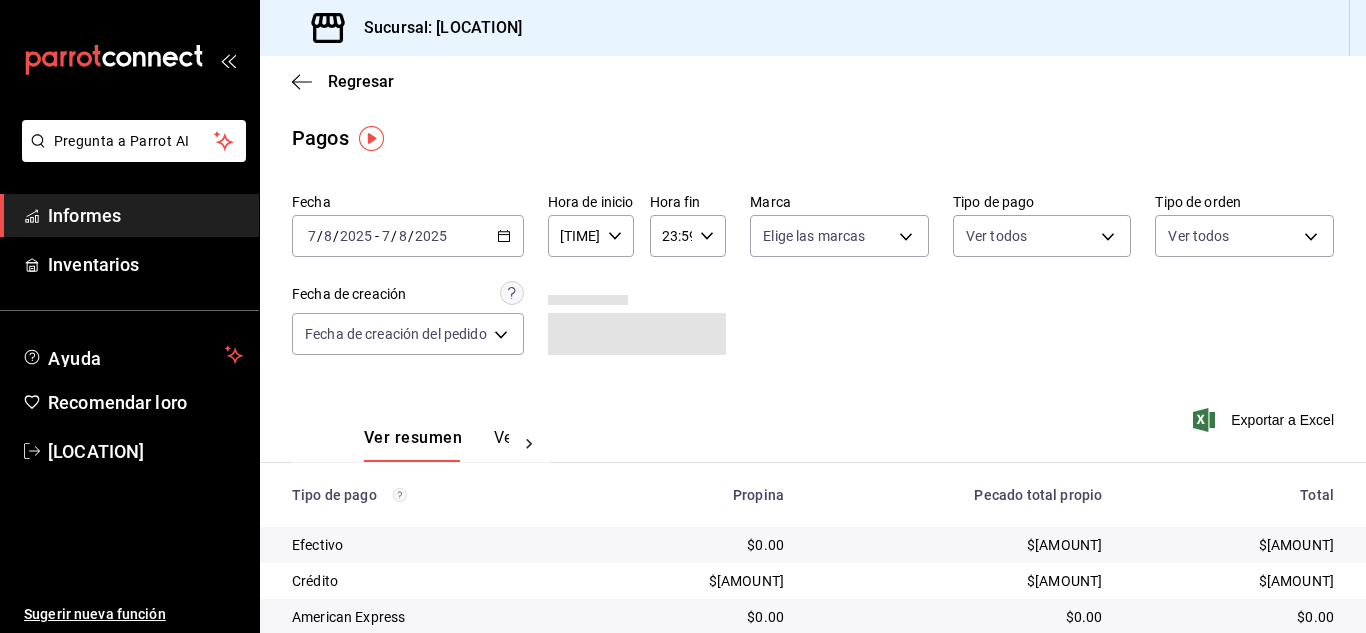 click on "7" at bounding box center [386, 236] 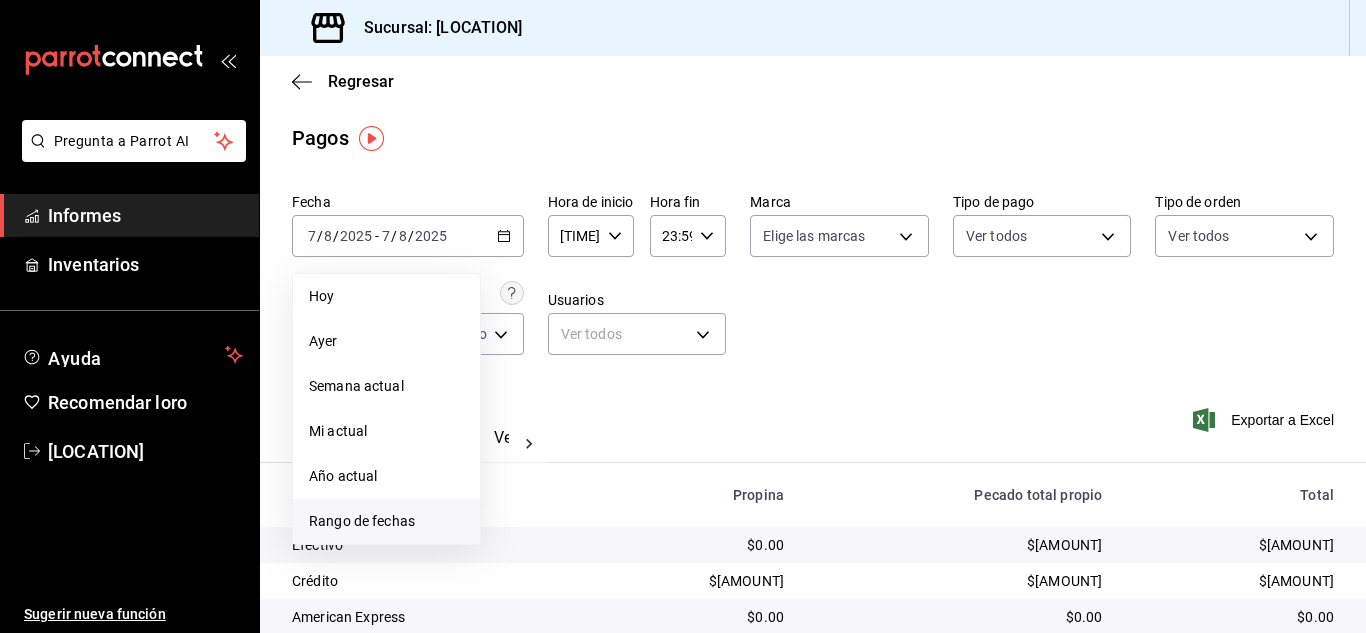 click on "Rango de fechas" at bounding box center (362, 521) 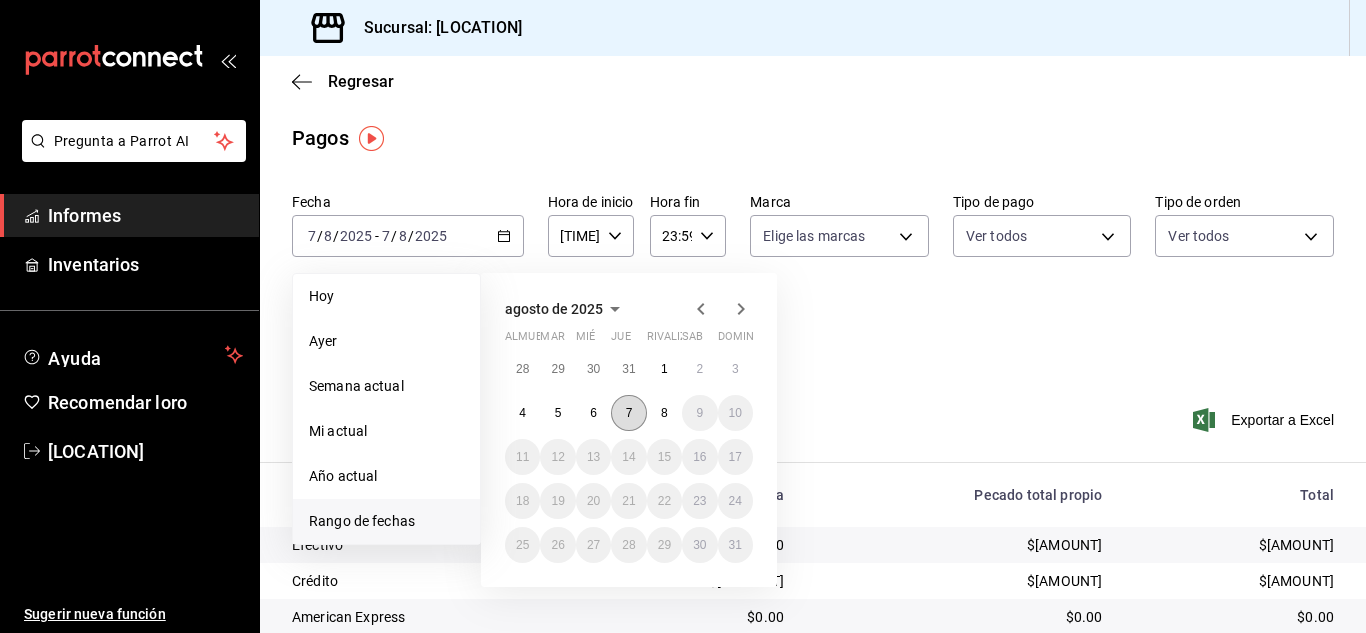 click on "7" at bounding box center (628, 413) 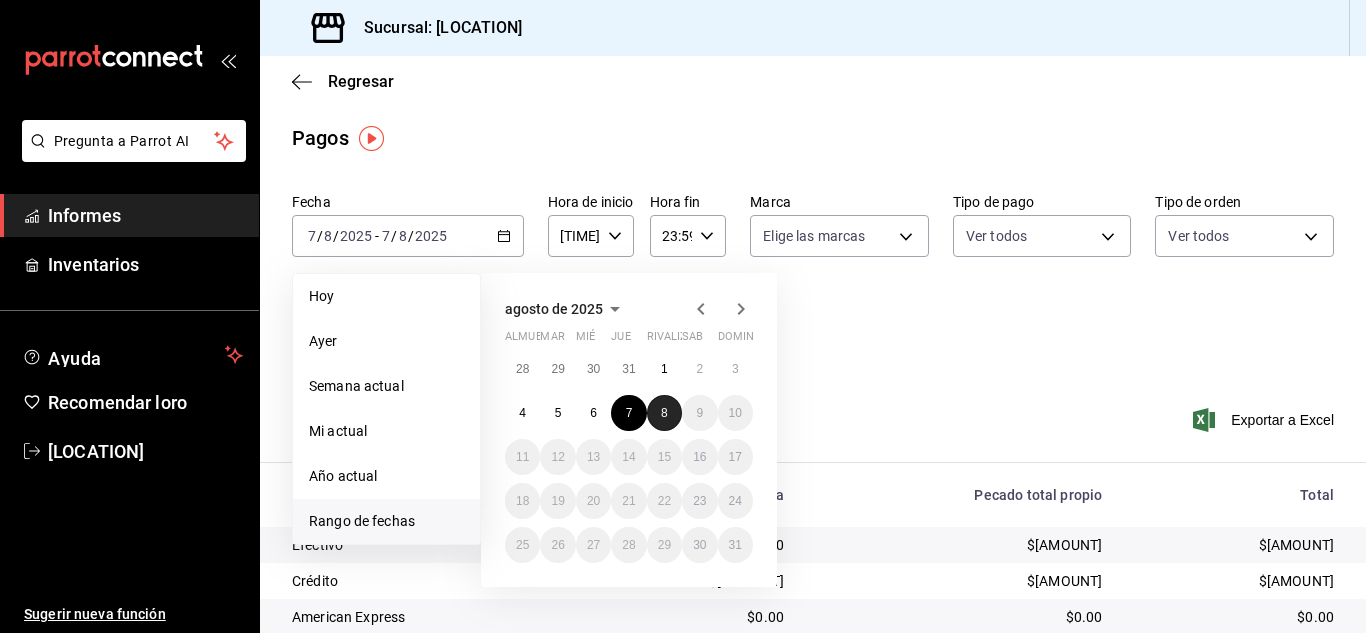 click on "8" at bounding box center (664, 413) 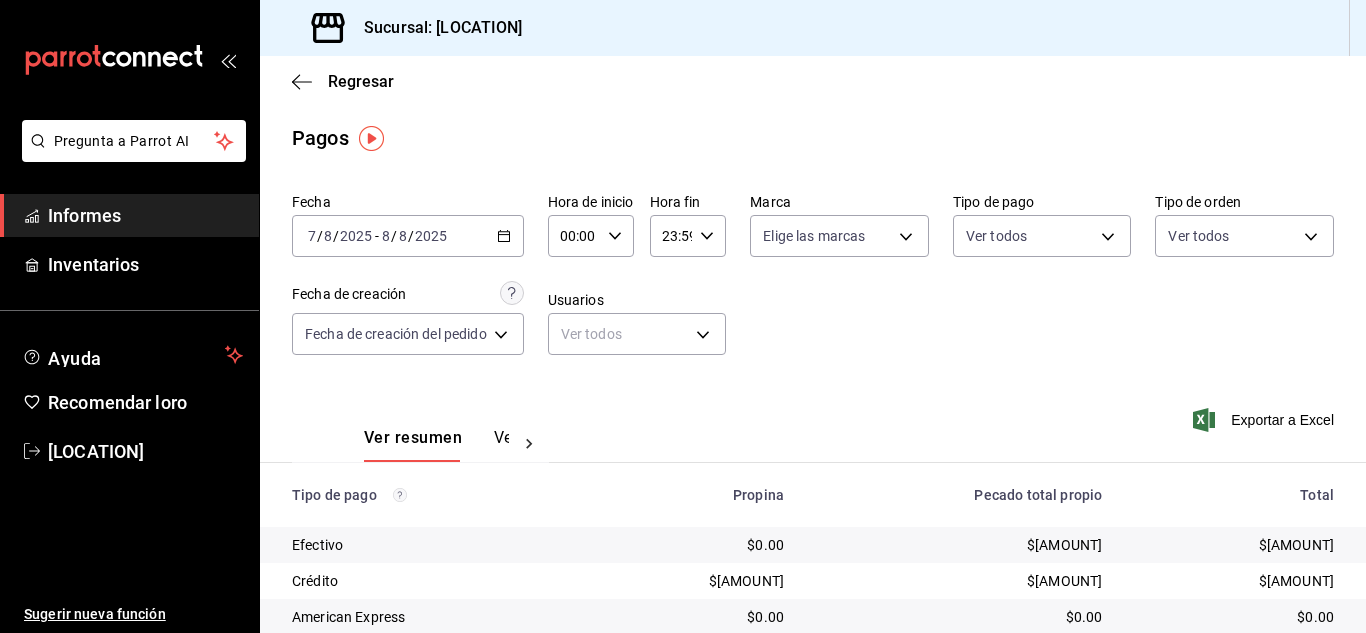 click 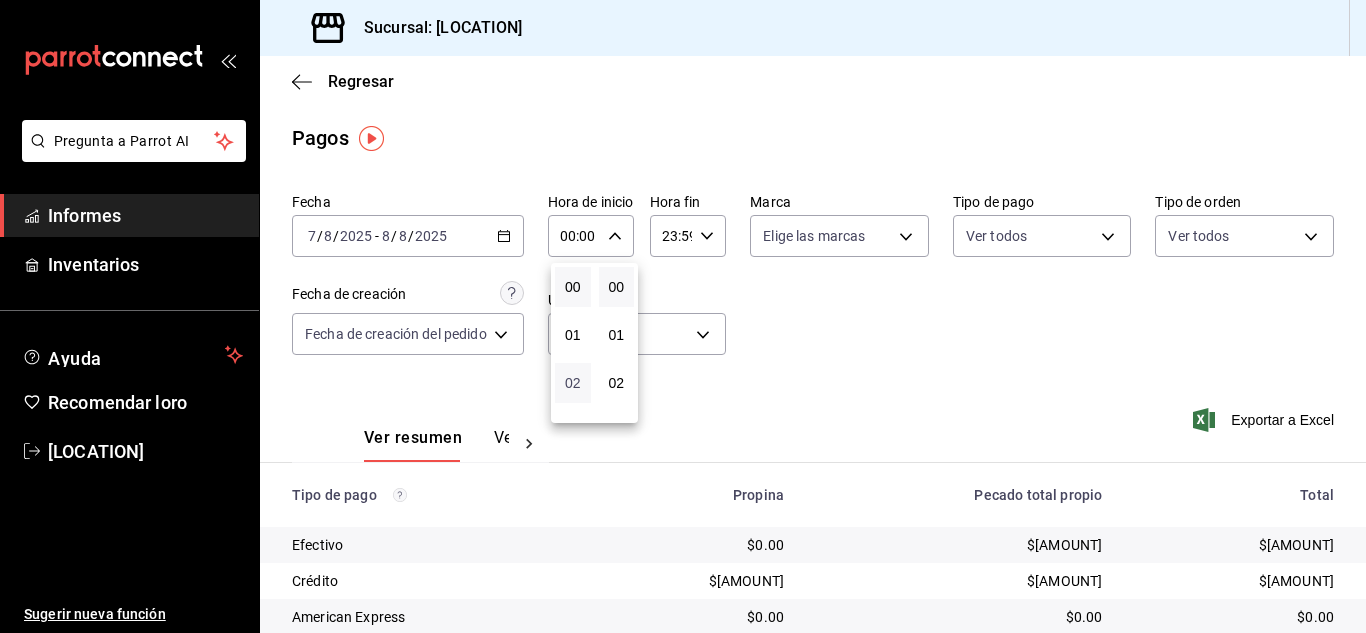 click on "02" at bounding box center (573, 383) 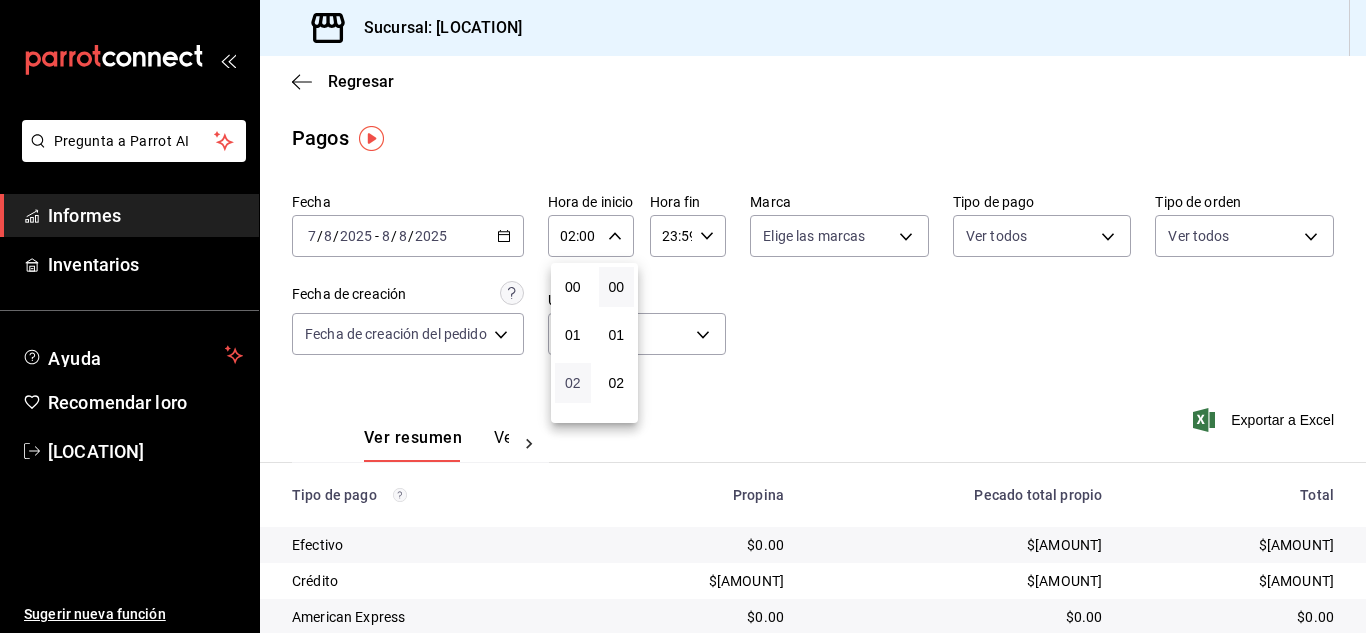 type 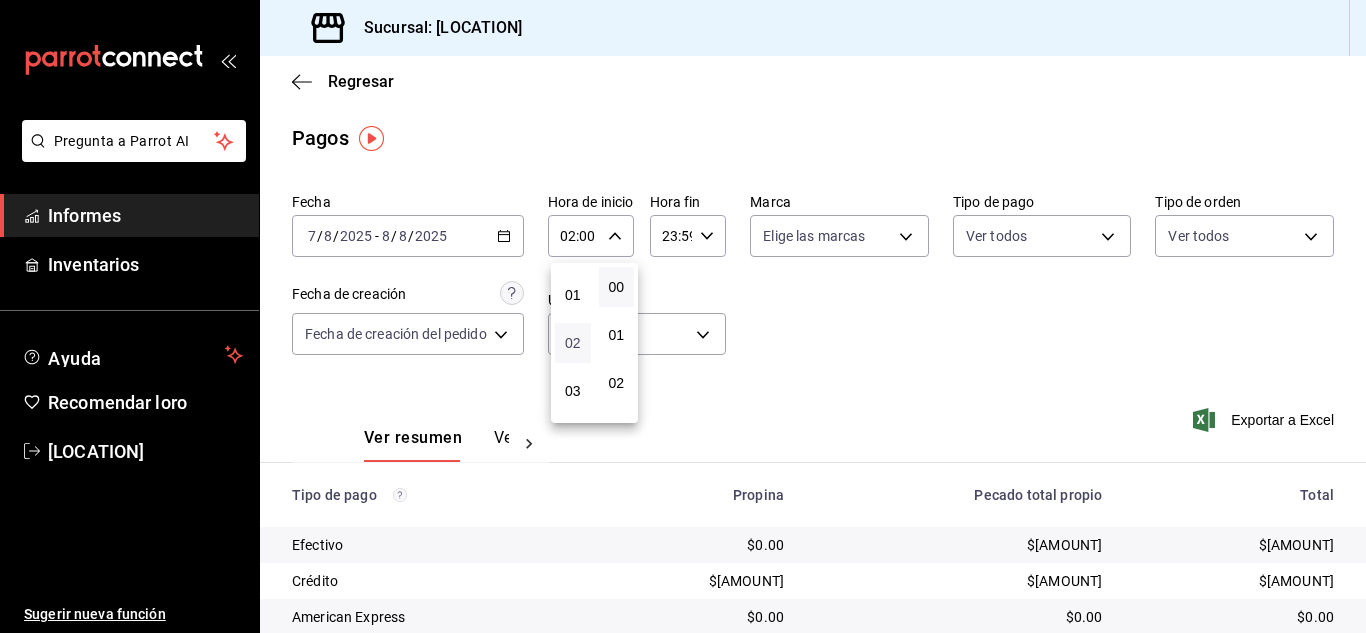 scroll, scrollTop: 80, scrollLeft: 0, axis: vertical 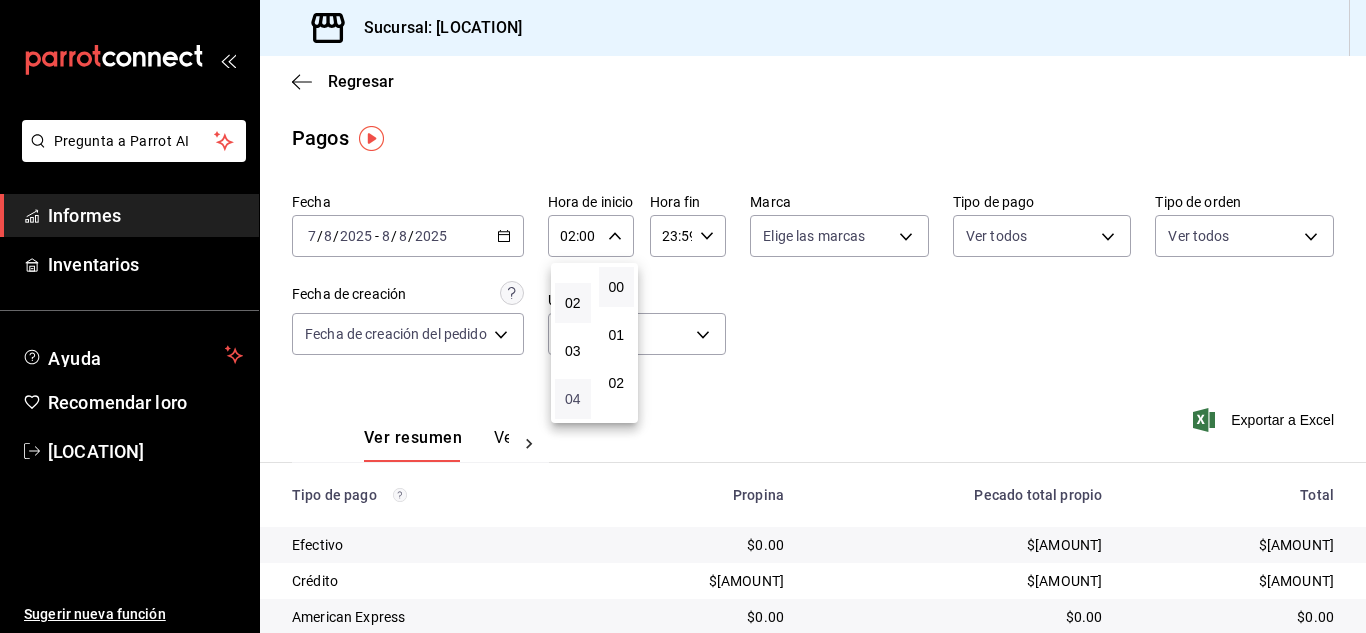 click on "04" at bounding box center (573, 399) 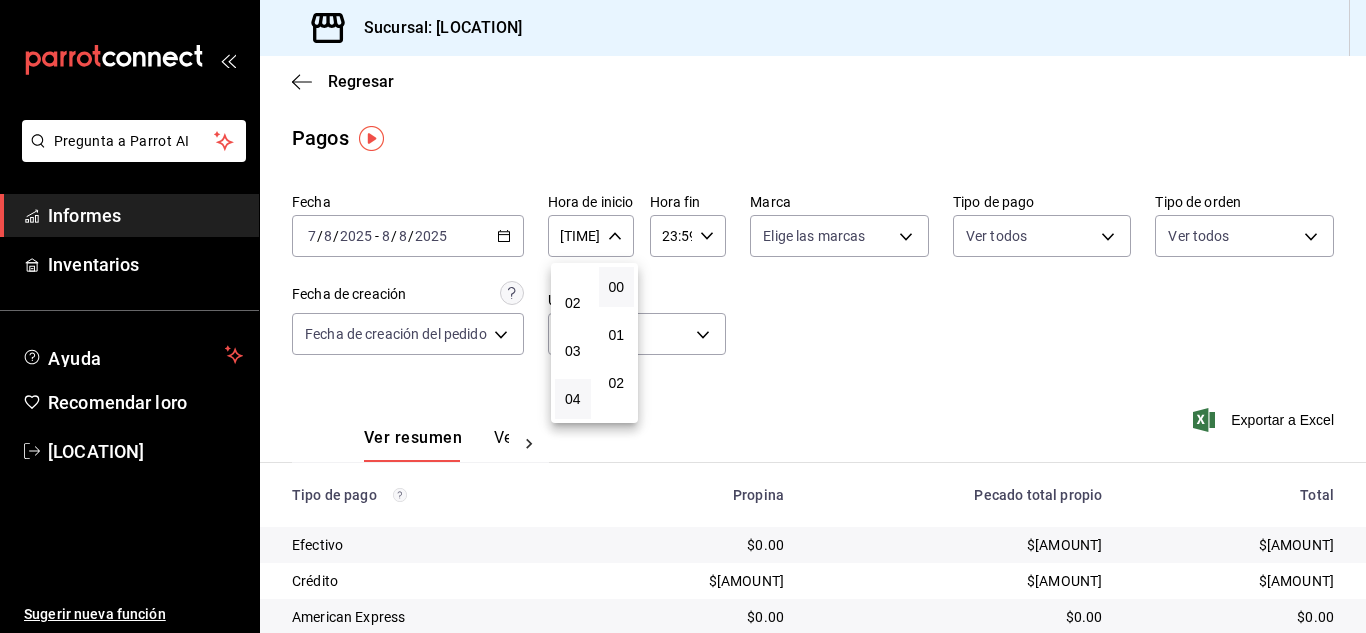 click at bounding box center [683, 316] 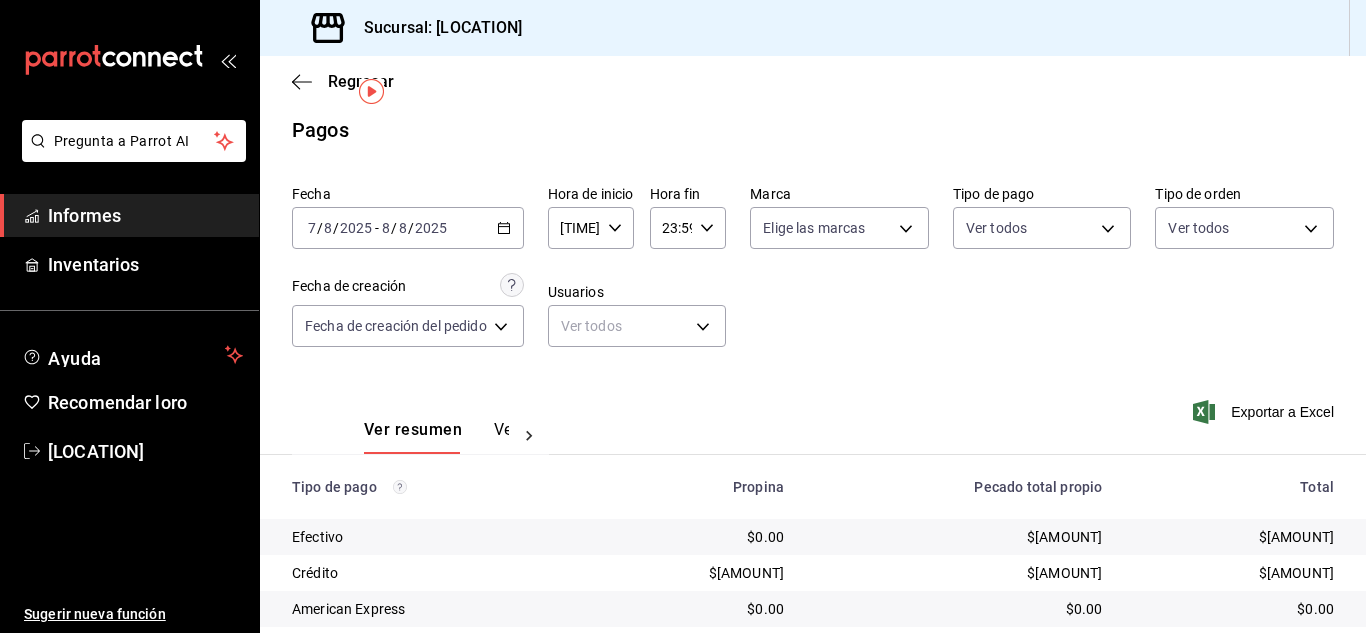 scroll, scrollTop: 0, scrollLeft: 0, axis: both 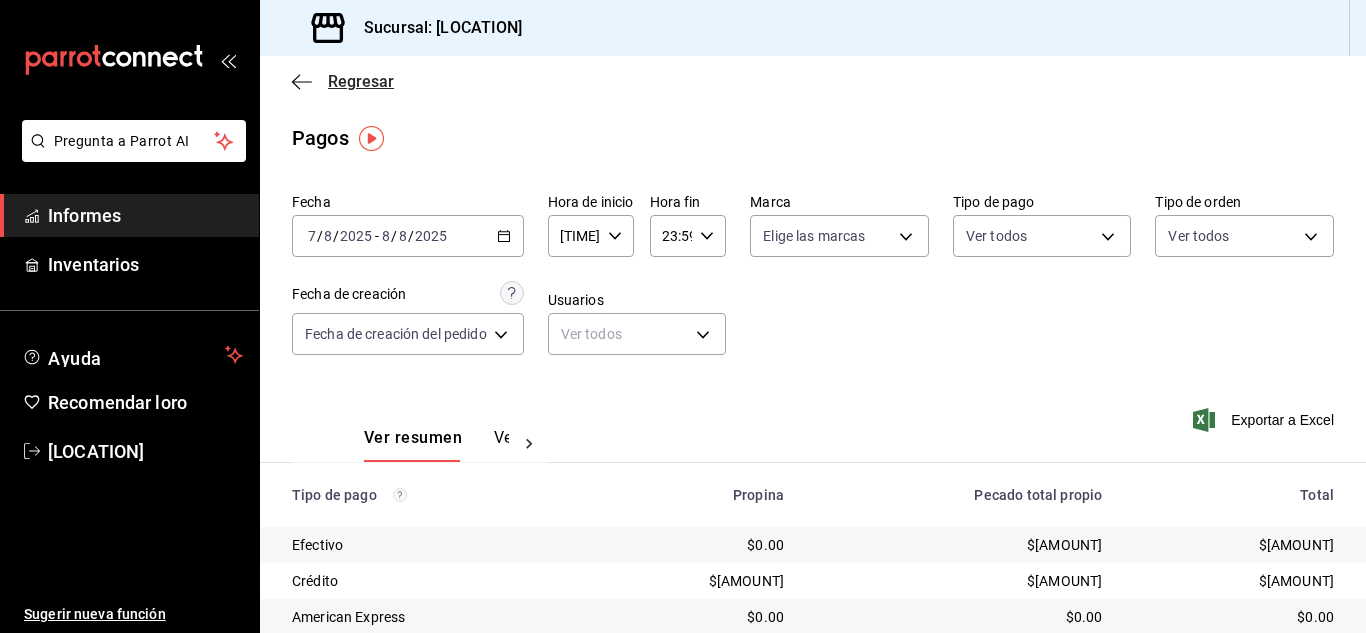 click on "Regresar" at bounding box center (361, 81) 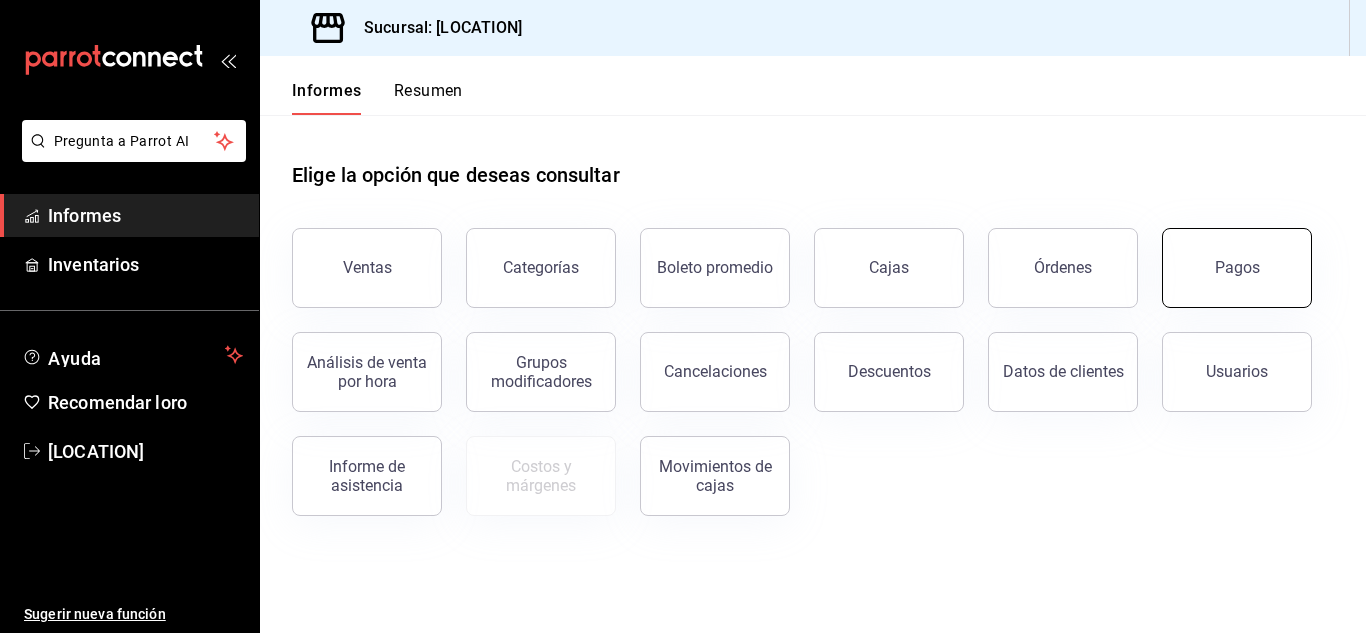 click on "Pagos" at bounding box center (1237, 268) 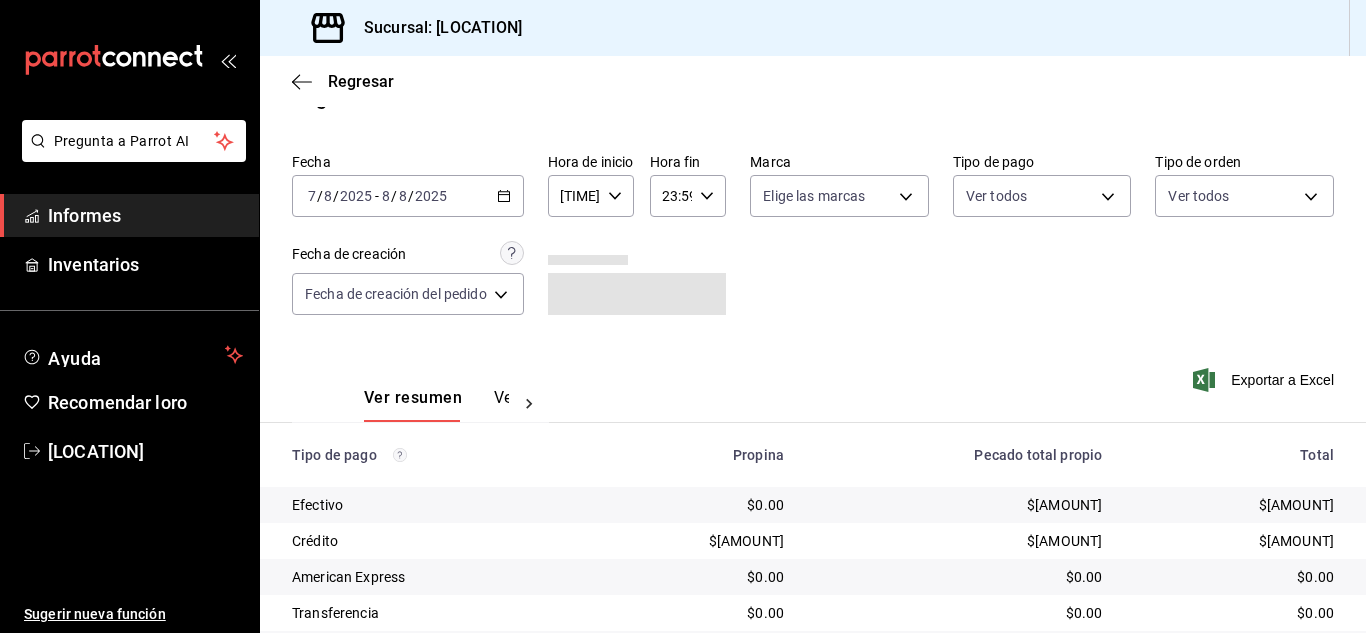 scroll, scrollTop: 251, scrollLeft: 0, axis: vertical 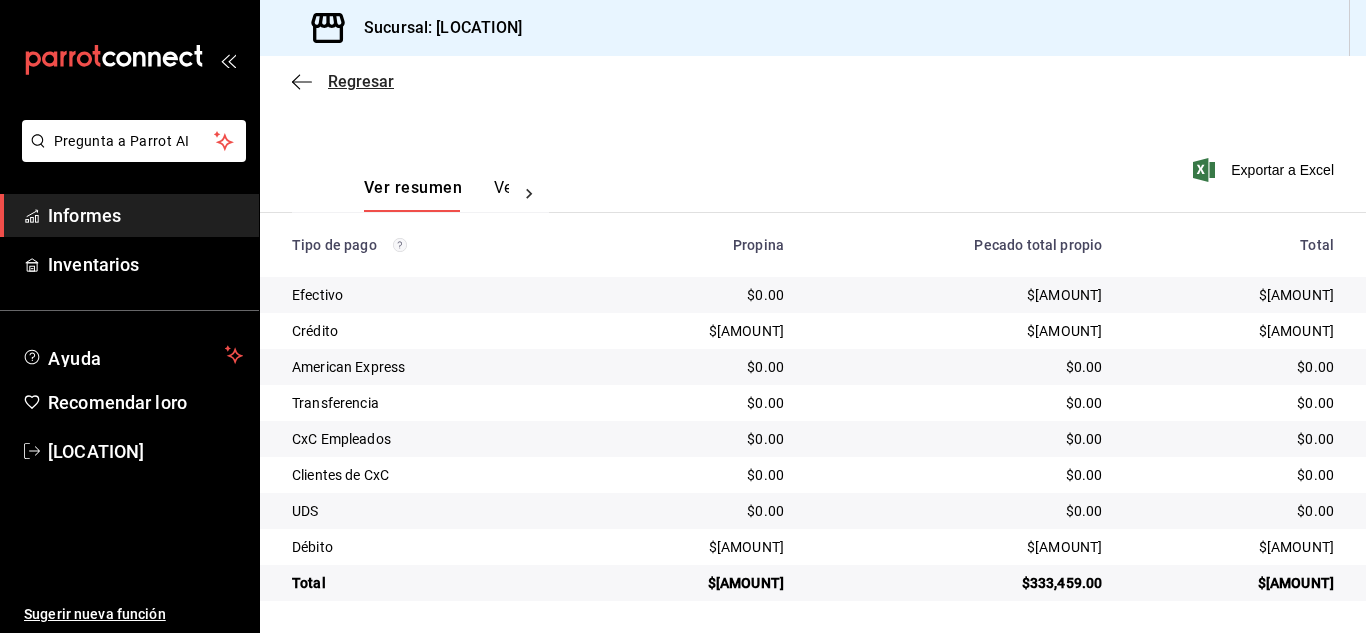click on "Regresar" at bounding box center [361, 81] 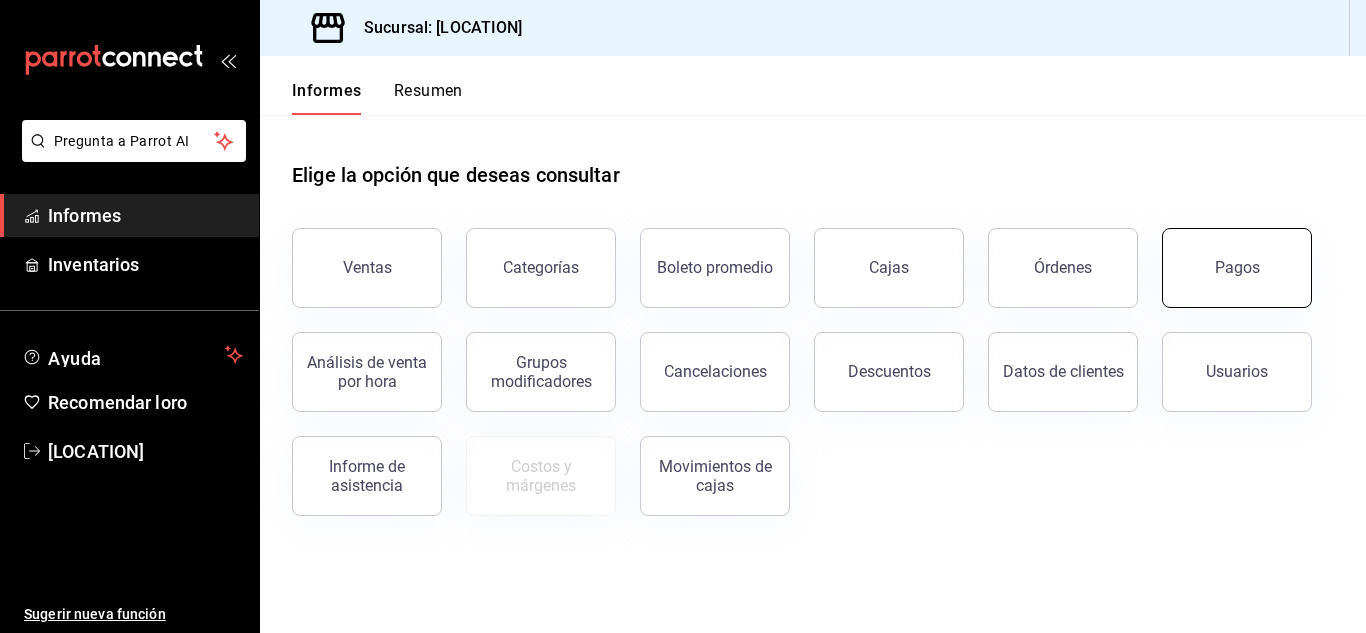 click on "Pagos" at bounding box center [1237, 268] 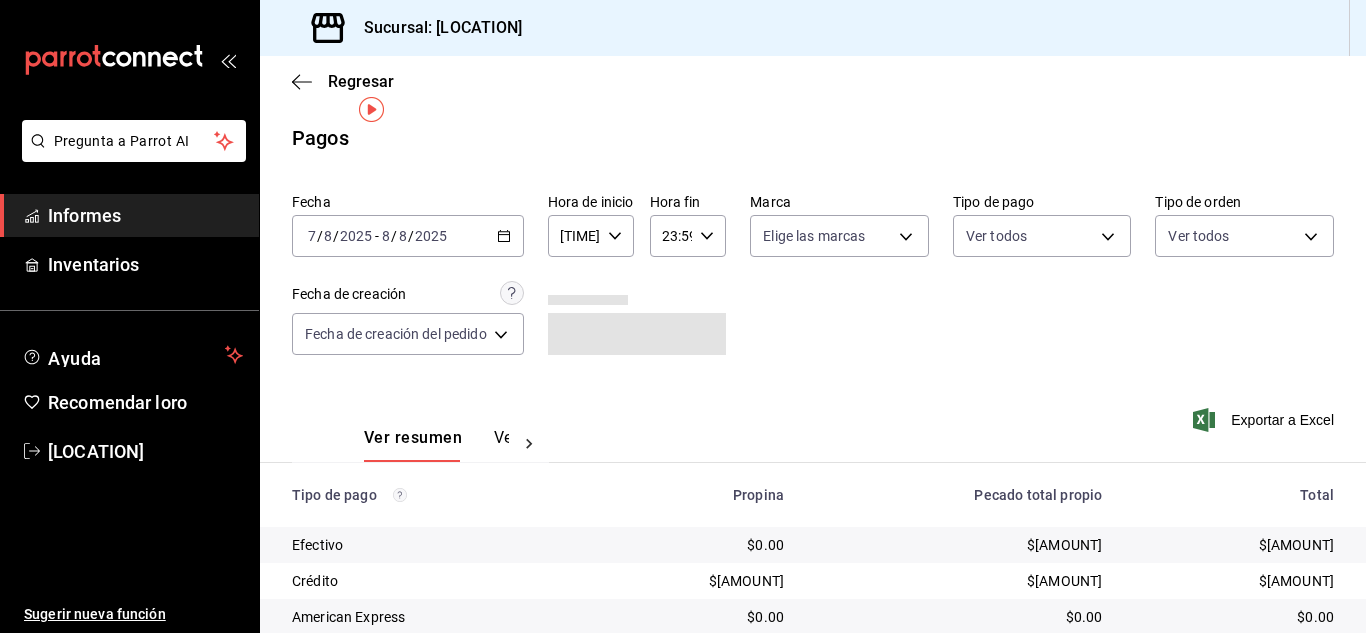 scroll, scrollTop: 251, scrollLeft: 0, axis: vertical 